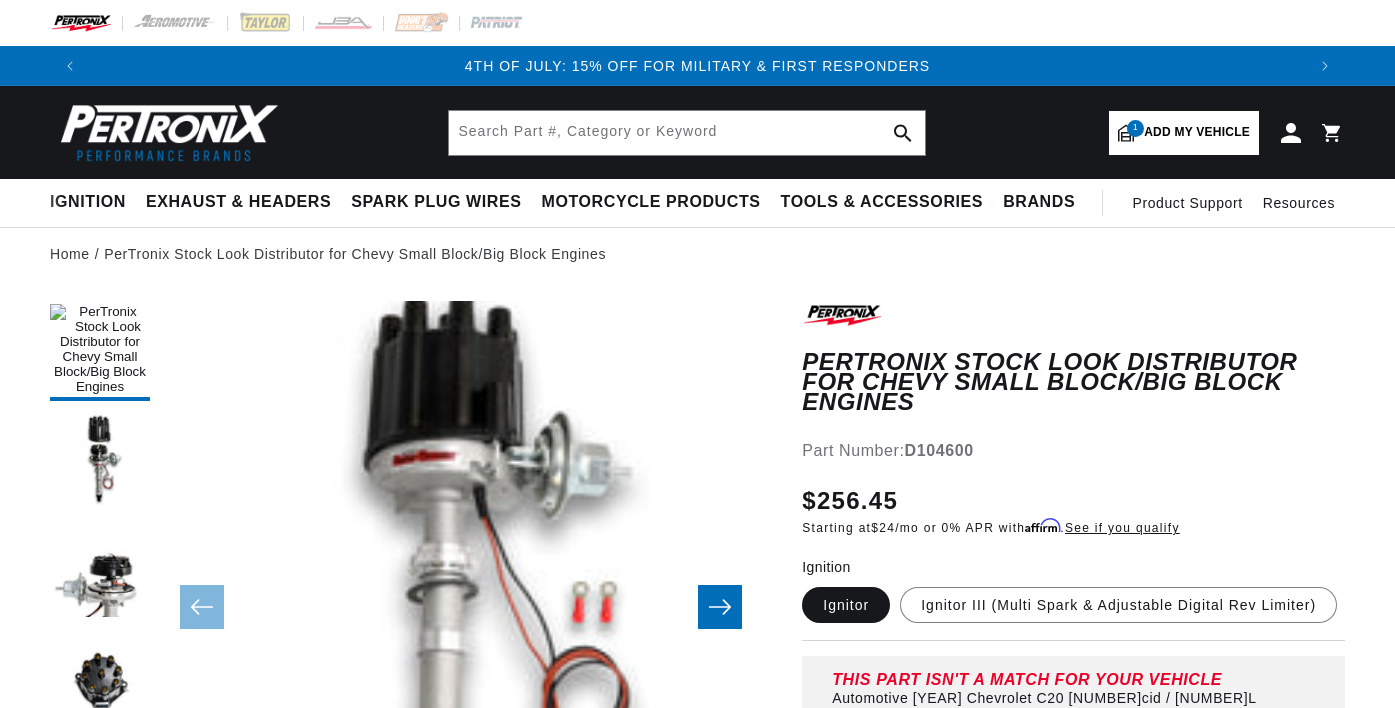 scroll, scrollTop: 0, scrollLeft: 0, axis: both 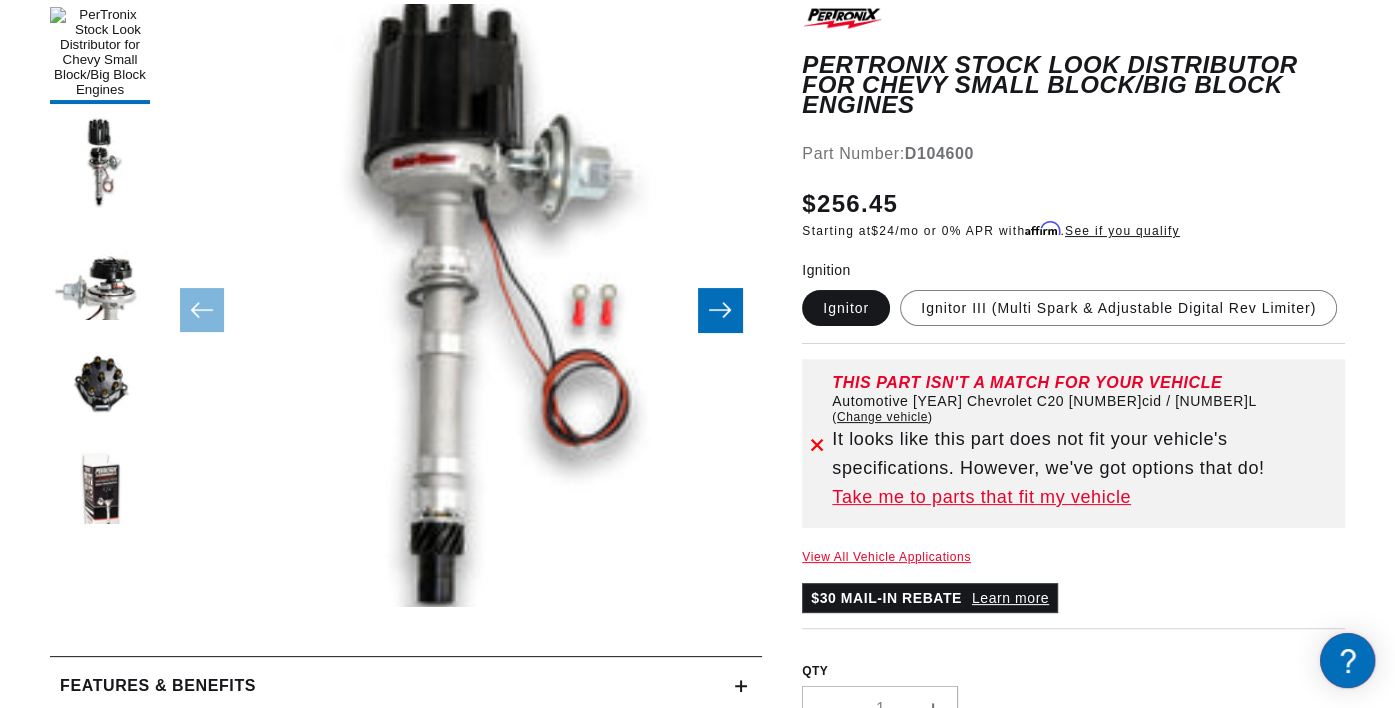 click on "Take me to parts that fit my vehicle" at bounding box center (1084, 497) 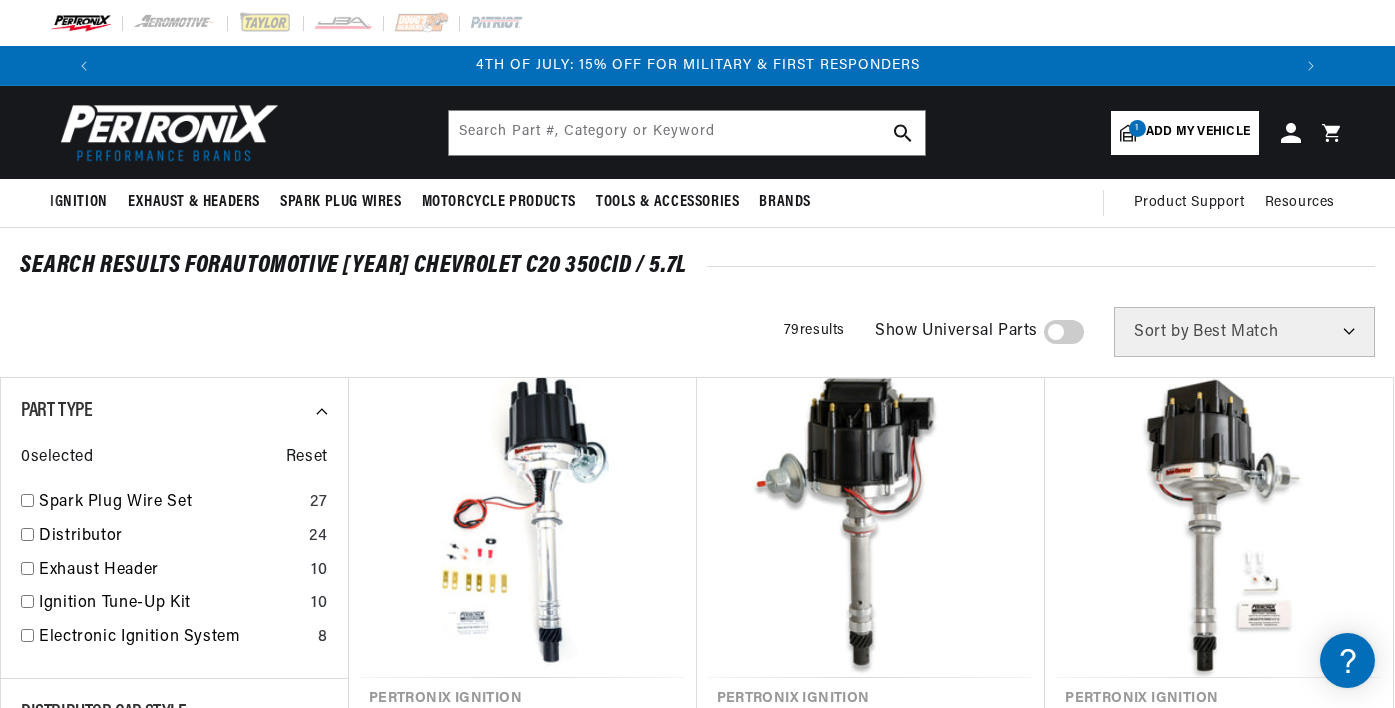 scroll, scrollTop: 0, scrollLeft: 0, axis: both 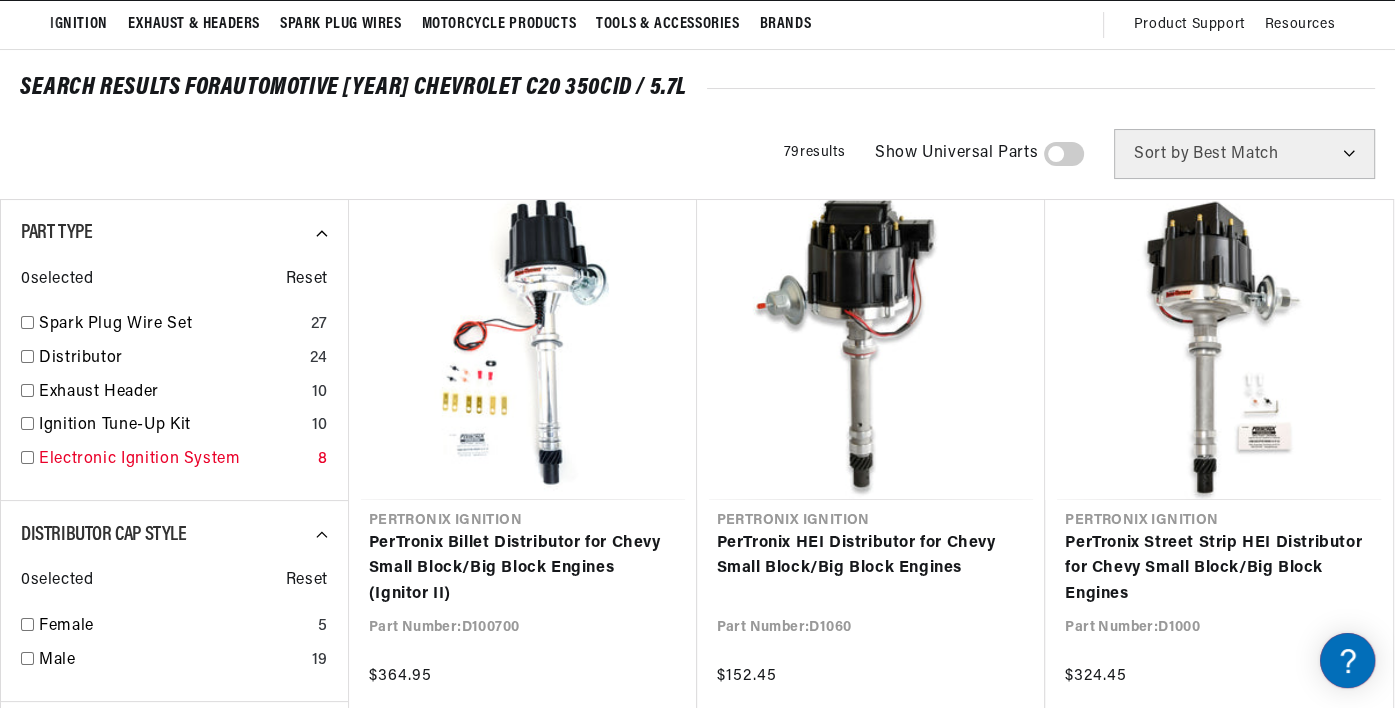 click at bounding box center (27, 322) 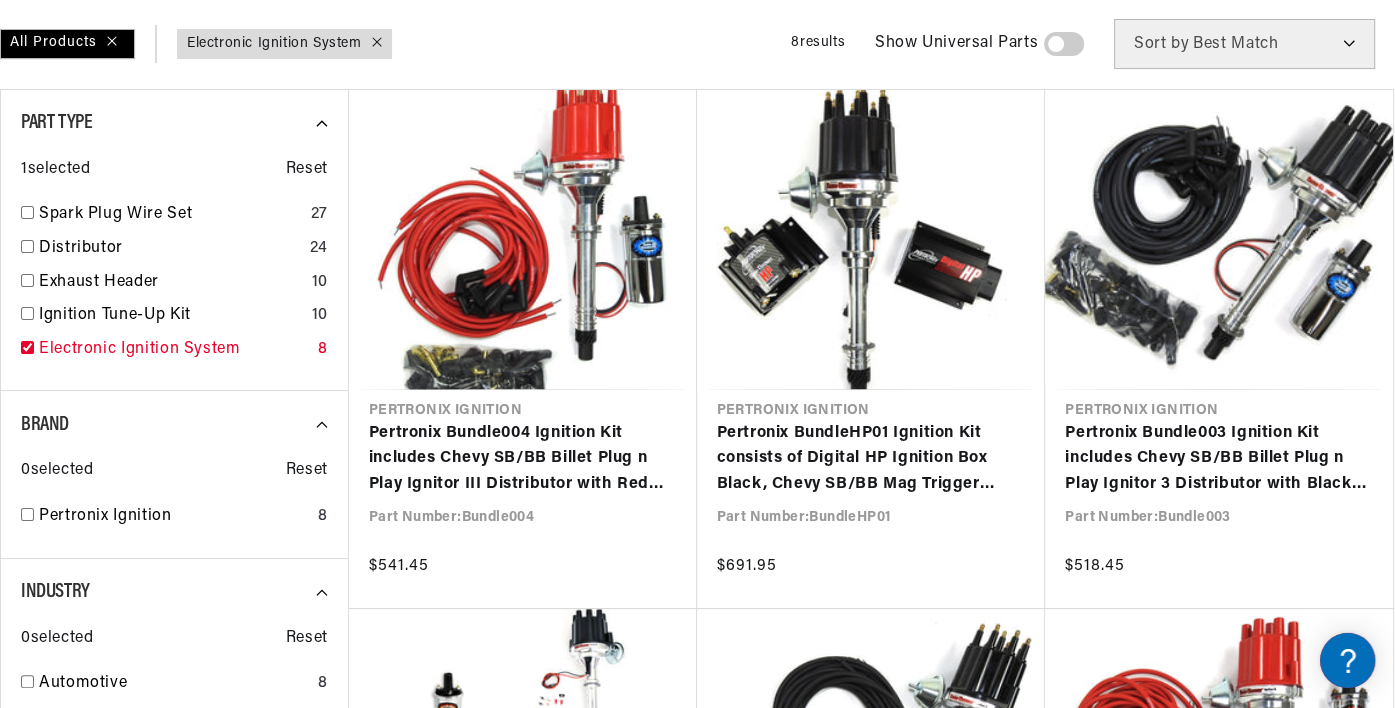 scroll, scrollTop: 297, scrollLeft: 0, axis: vertical 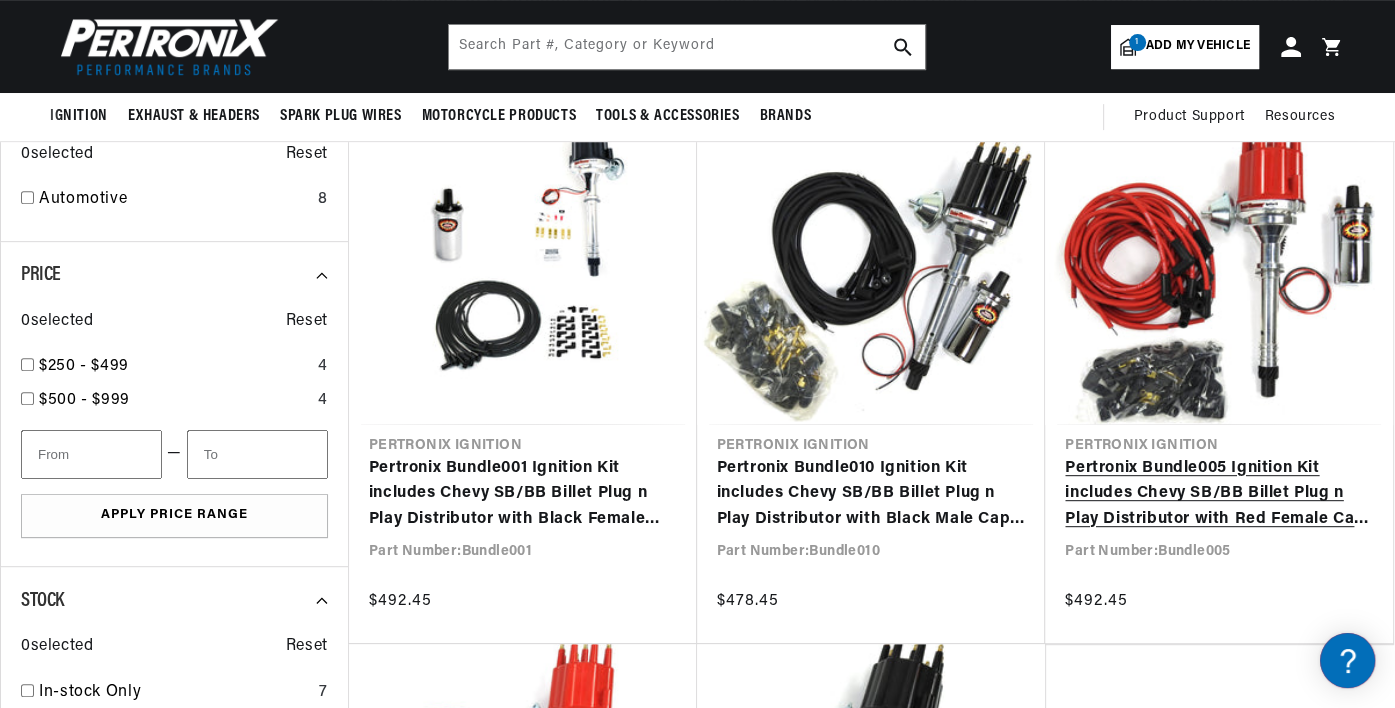 click on "Pertronix Bundle005 Ignition Kit includes Chevy SB/BB Billet Plug n Play Distributor with Red Female Cap, Flame-Thrower II Chrome Coil, Flame-Thrower MAGx2 Universal Red Spark Plug Wires with 90 degree plug boot ends" at bounding box center [1219, 494] 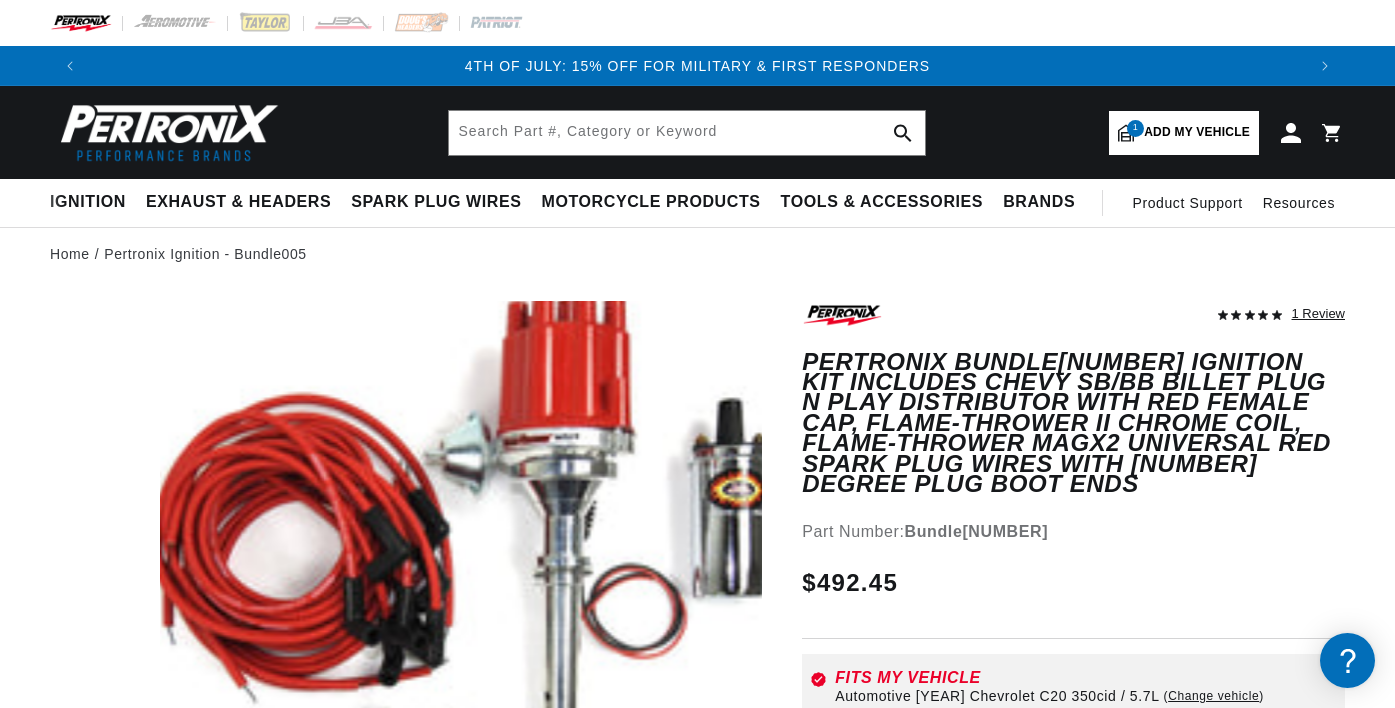 scroll, scrollTop: 0, scrollLeft: 0, axis: both 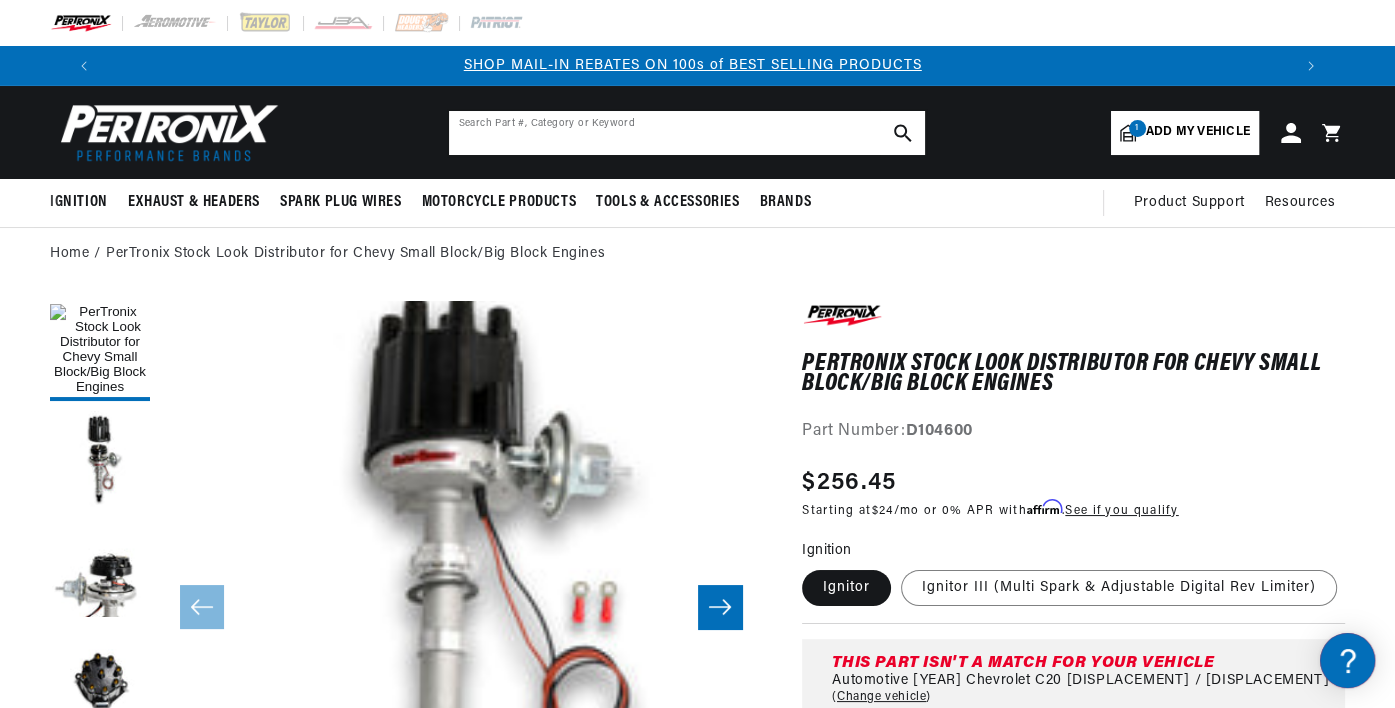click at bounding box center (687, 133) 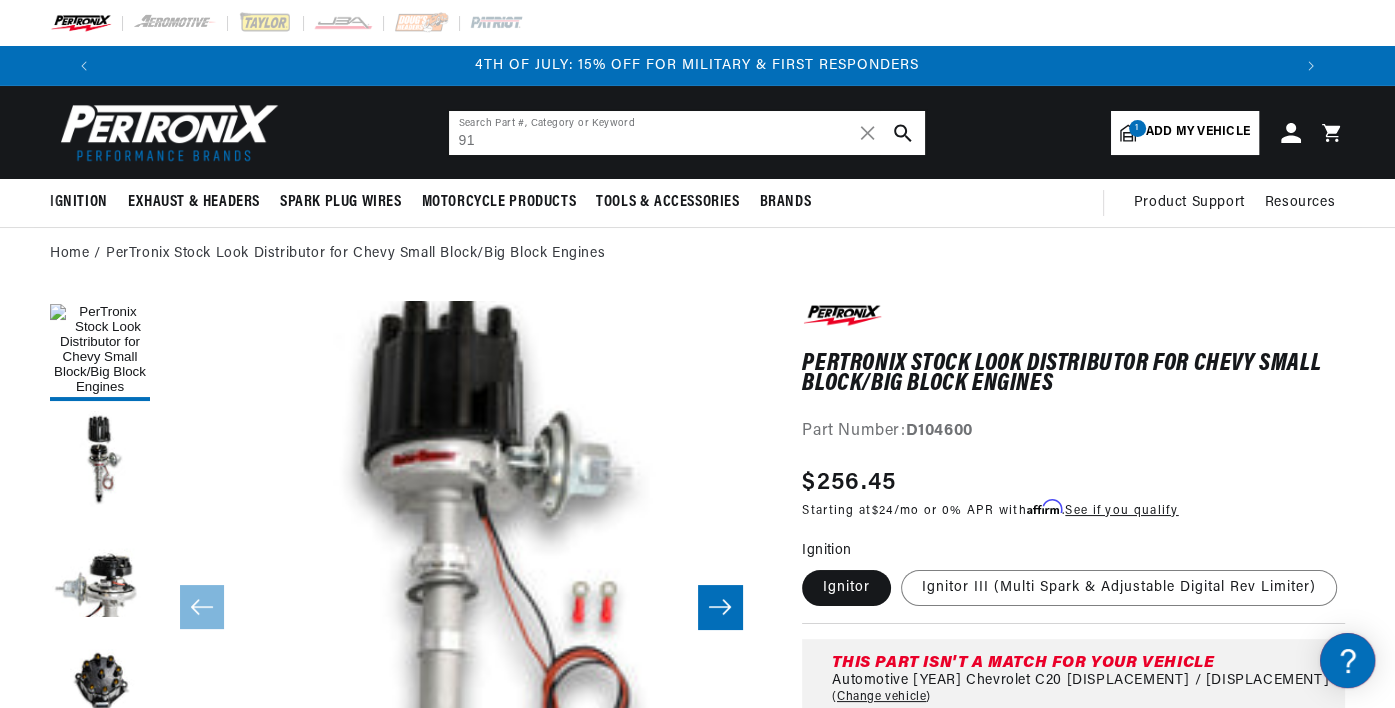 scroll, scrollTop: 0, scrollLeft: 0, axis: both 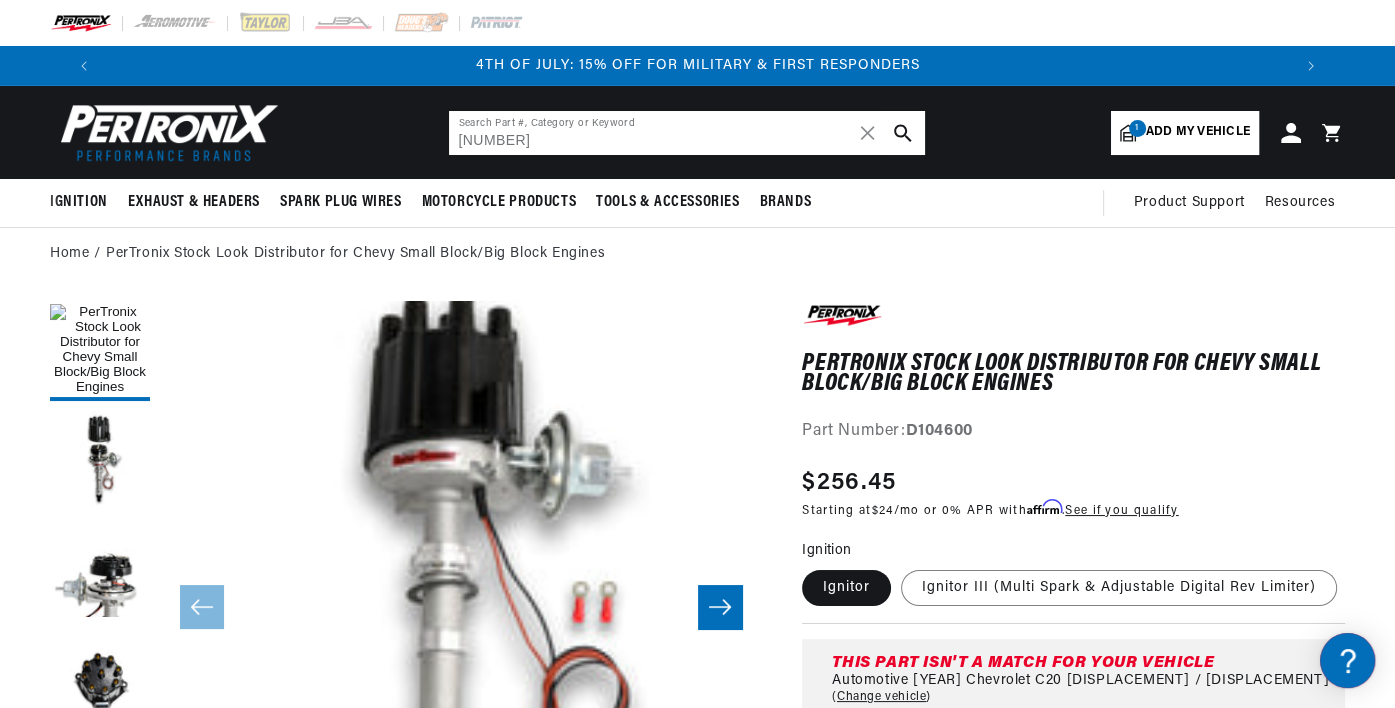 type on "9100850" 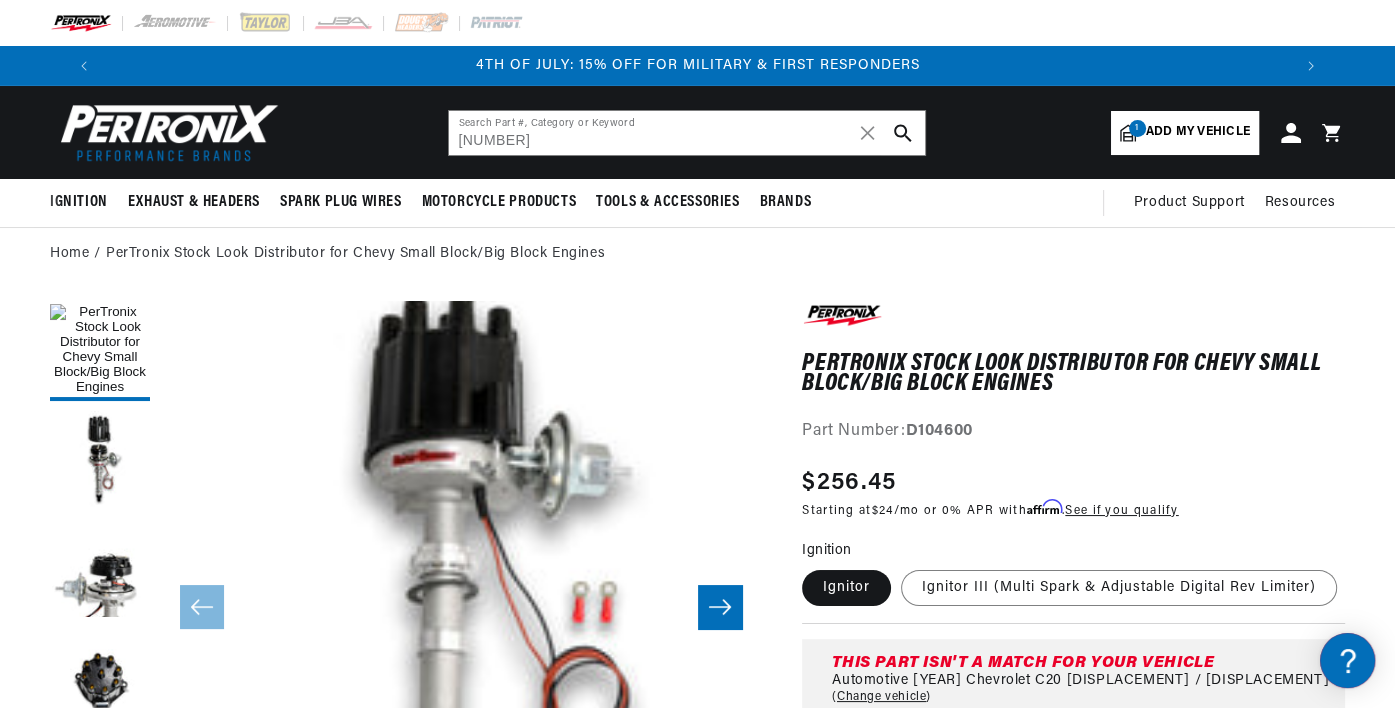 click at bounding box center [903, 133] 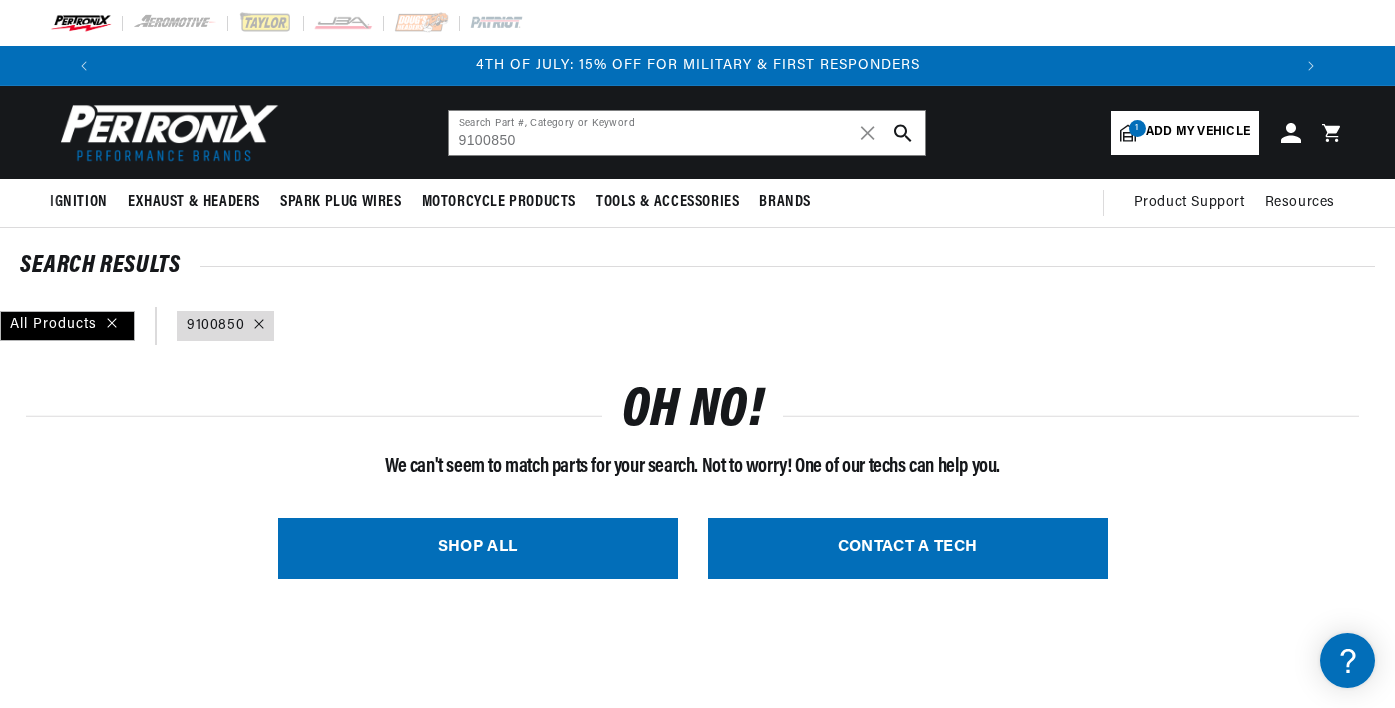 scroll, scrollTop: 0, scrollLeft: 0, axis: both 